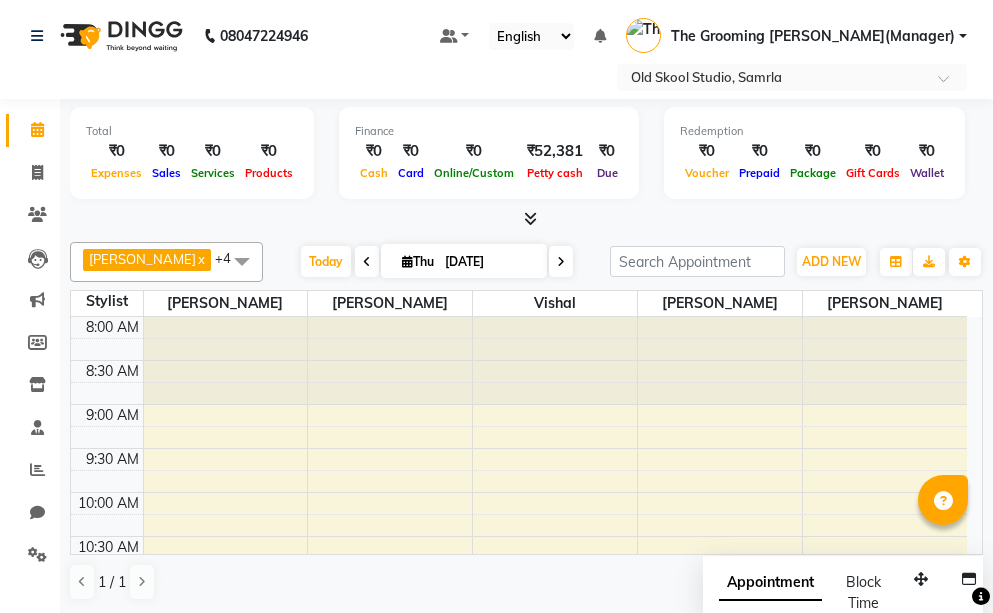 scroll, scrollTop: 0, scrollLeft: 0, axis: both 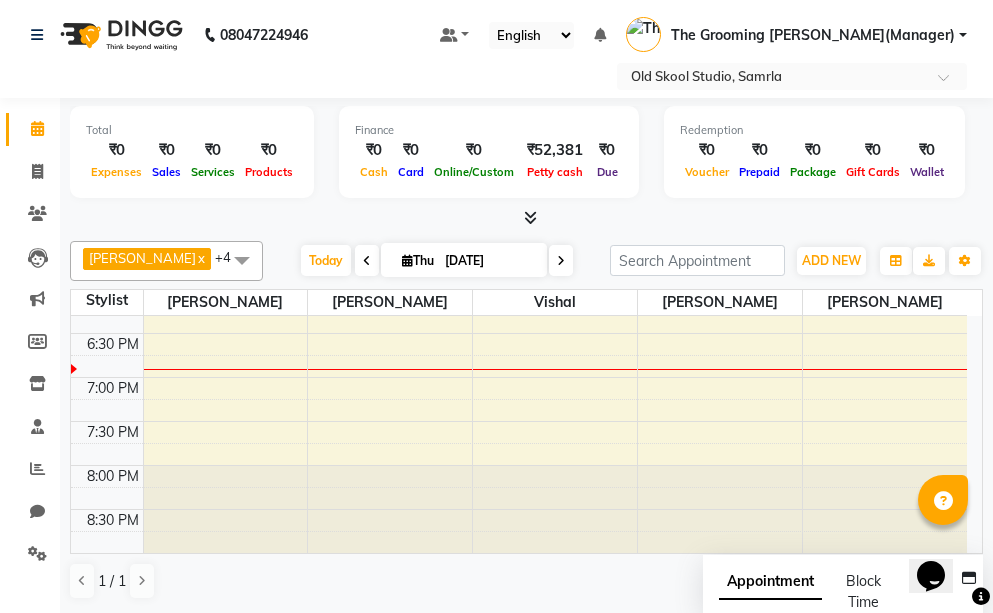 click at bounding box center (885, 509) 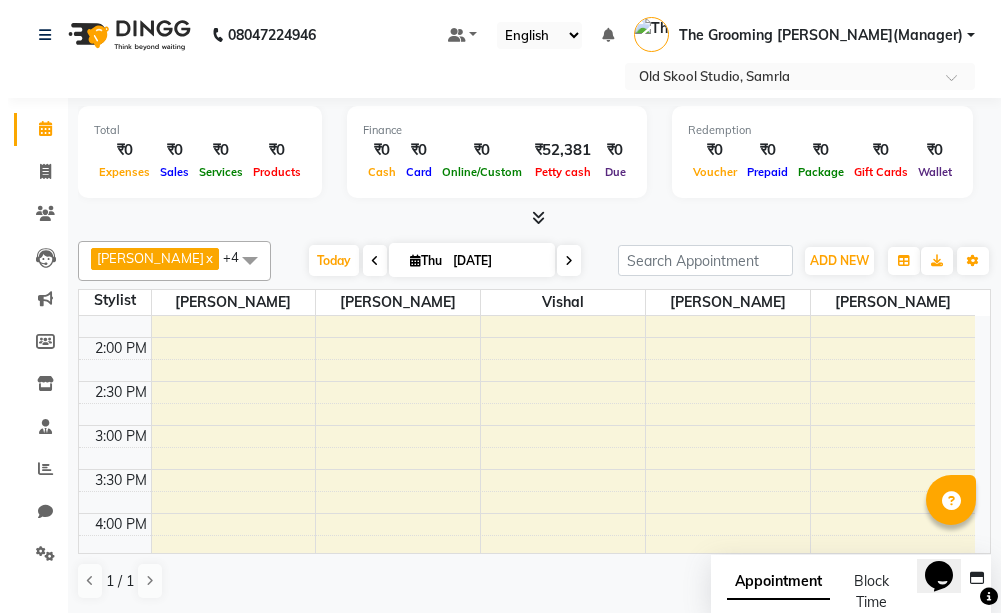 scroll, scrollTop: 406, scrollLeft: 0, axis: vertical 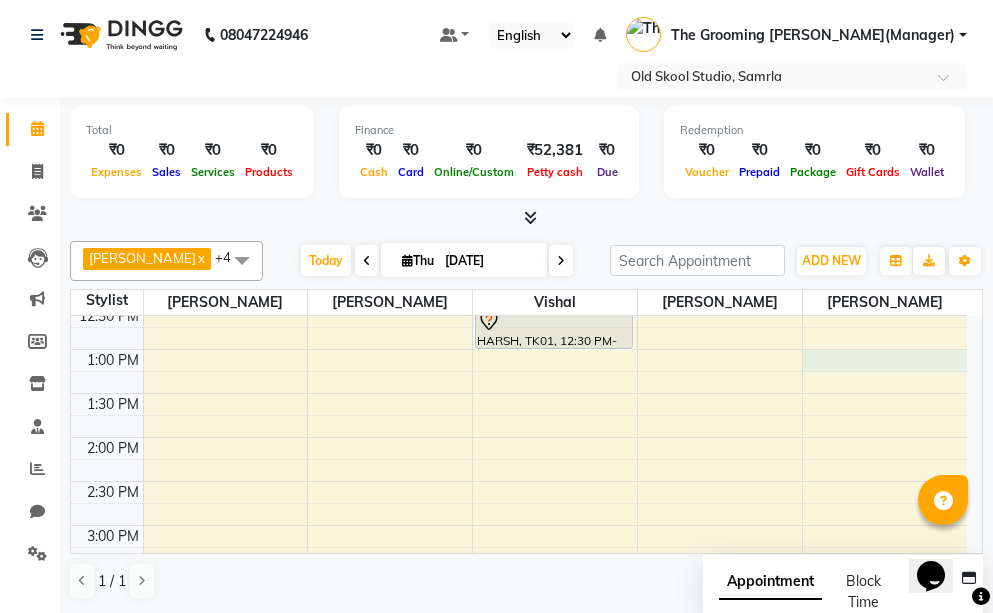 click on "8:00 AM 8:30 AM 9:00 AM 9:30 AM 10:00 AM 10:30 AM 11:00 AM 11:30 AM 12:00 PM 12:30 PM 1:00 PM 1:30 PM 2:00 PM 2:30 PM 3:00 PM 3:30 PM 4:00 PM 4:30 PM 5:00 PM 5:30 PM 6:00 PM 6:30 PM 7:00 PM 7:30 PM 8:00 PM 8:30 PM             HARSH, TK01, 12:00 PM-12:30 PM, (Manicure/Pedicure) - Advance Pedicure ( Aroma) ([DEMOGRAPHIC_DATA])             HARSH, TK01, 12:30 PM-01:00 PM, Facial - Basic ( Facial ) ([DEMOGRAPHIC_DATA])" at bounding box center [519, 481] 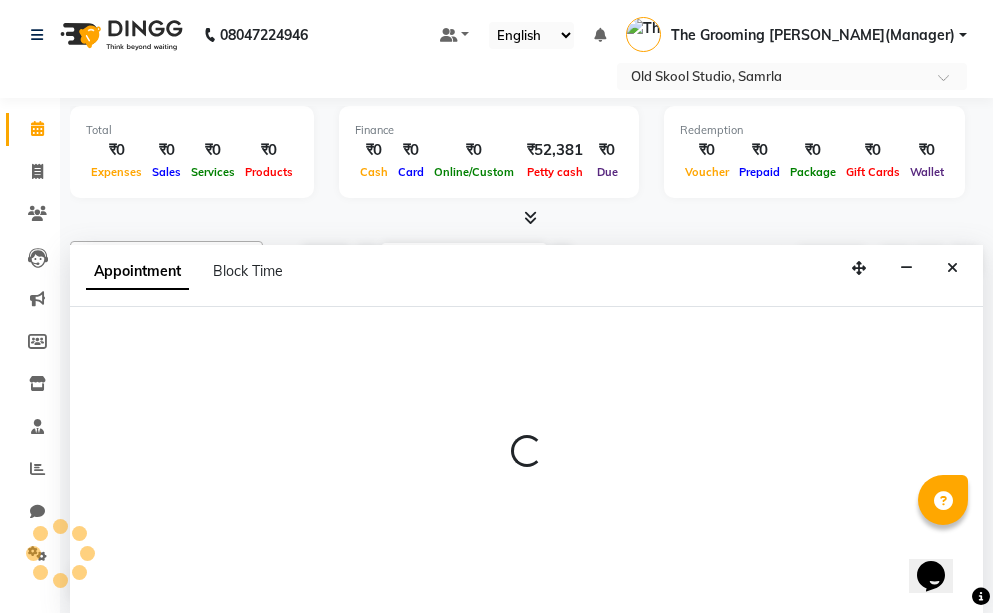 select on "85585" 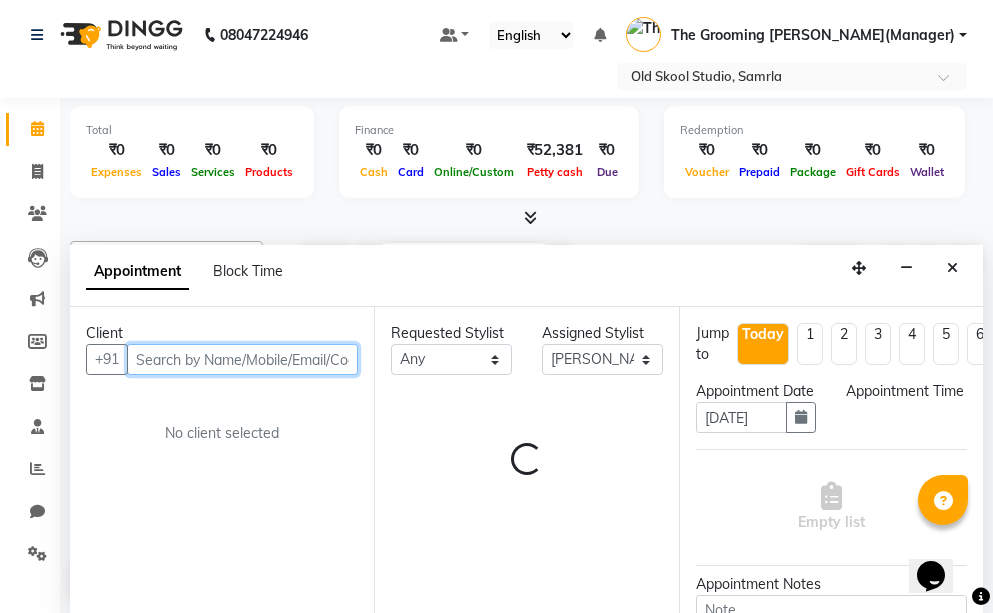 select on "780" 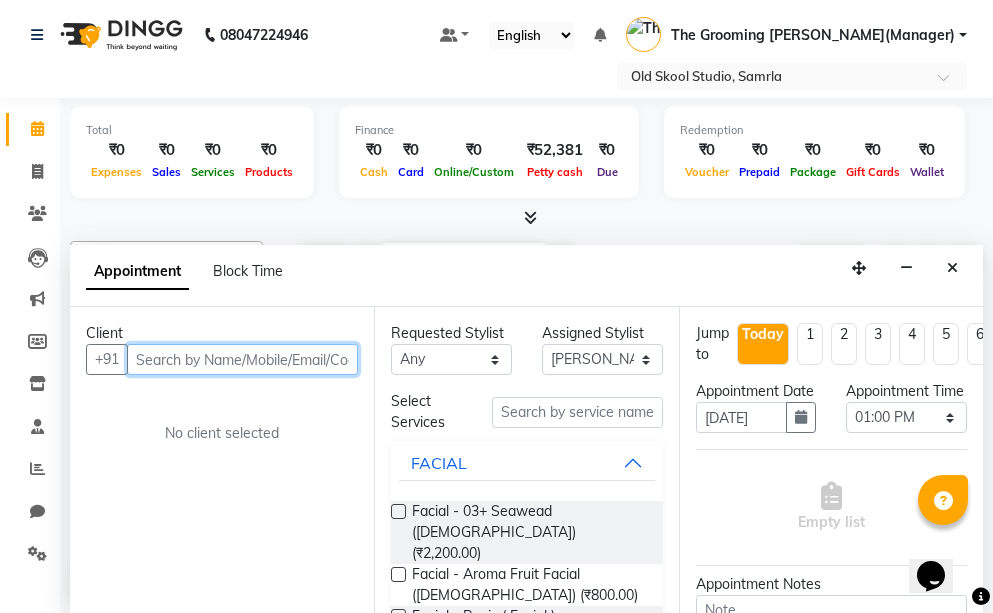 click at bounding box center (242, 359) 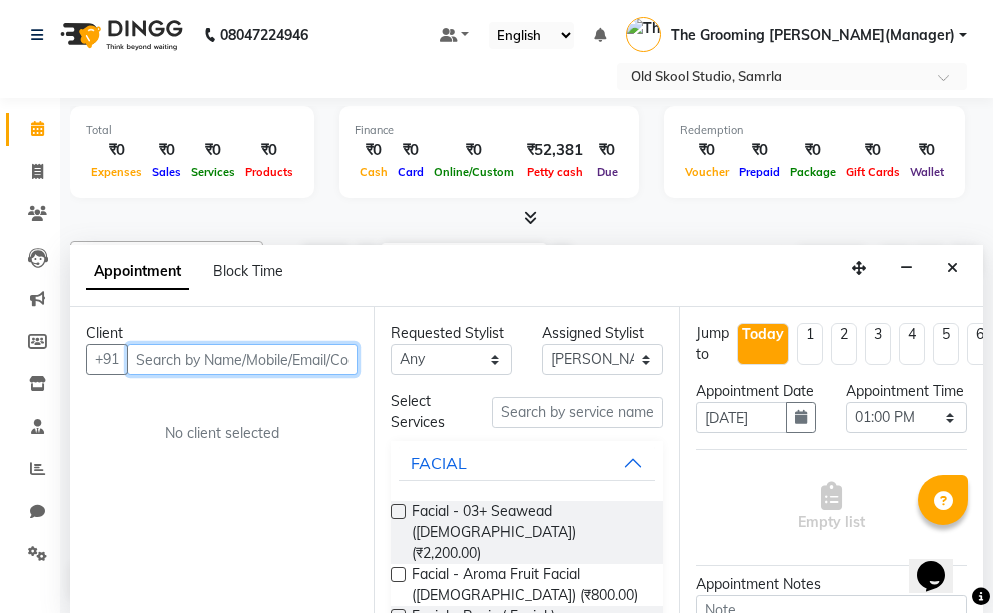 paste on "7973836338" 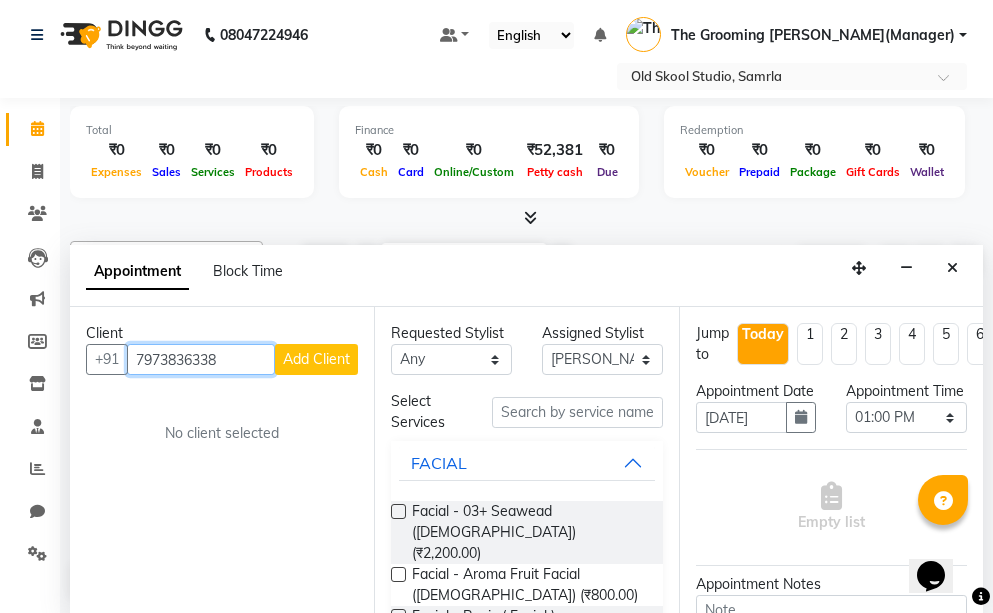 type on "7973836338" 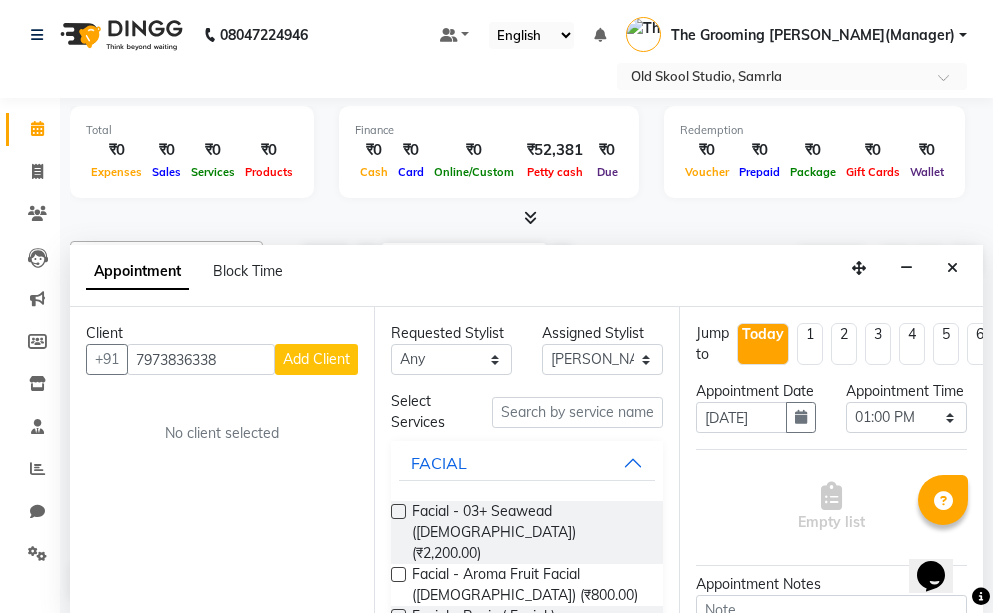 click on "Add Client" at bounding box center [316, 359] 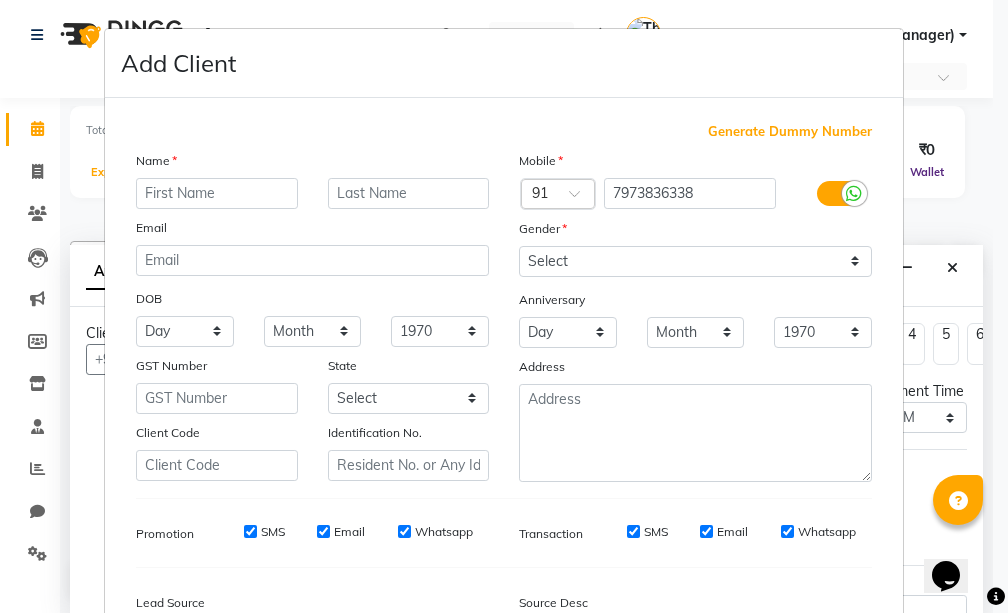 click at bounding box center [217, 193] 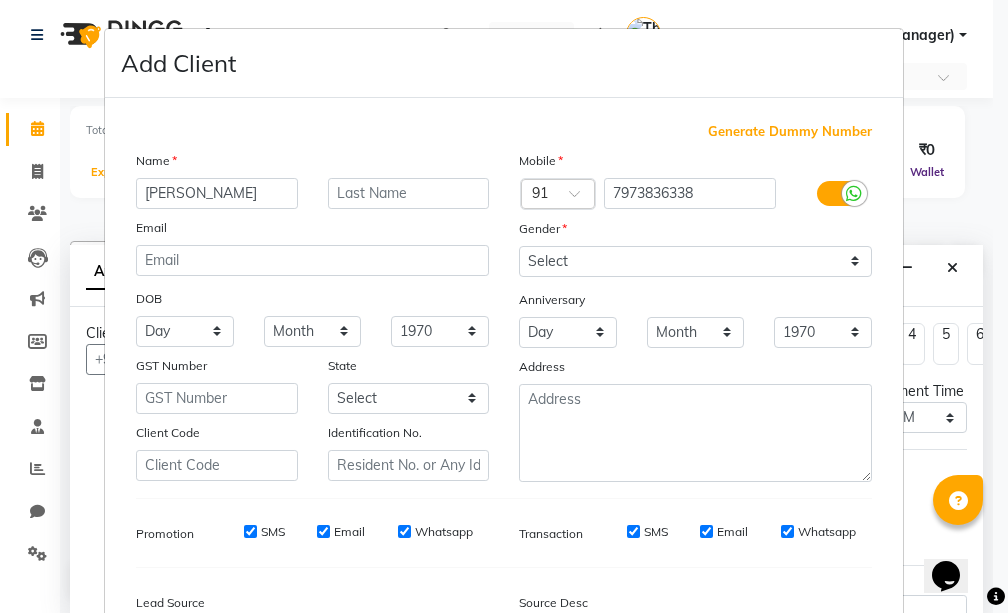 type on "[PERSON_NAME]" 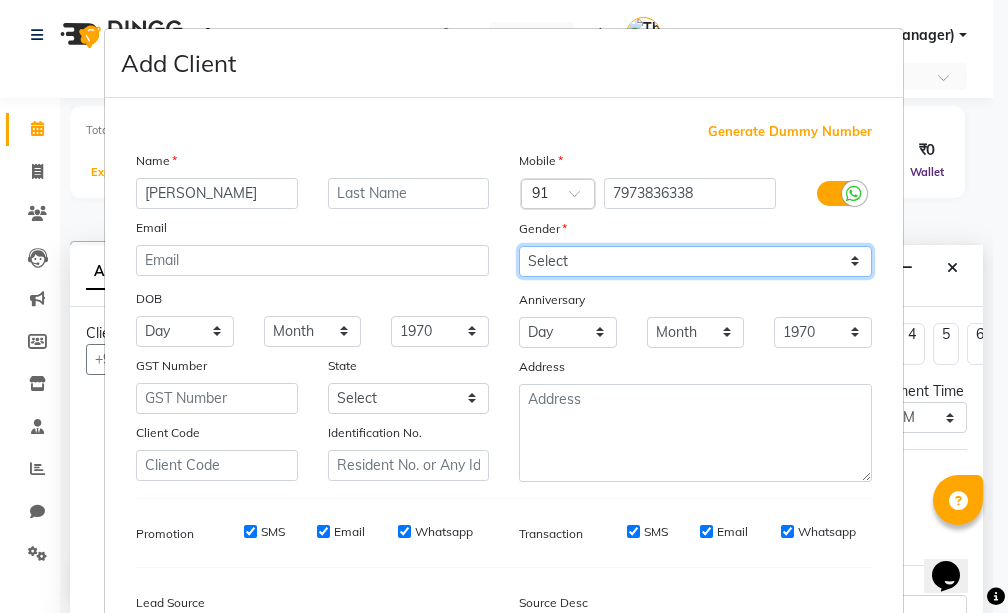 click on "Select [DEMOGRAPHIC_DATA] [DEMOGRAPHIC_DATA] Other Prefer Not To Say" at bounding box center (695, 261) 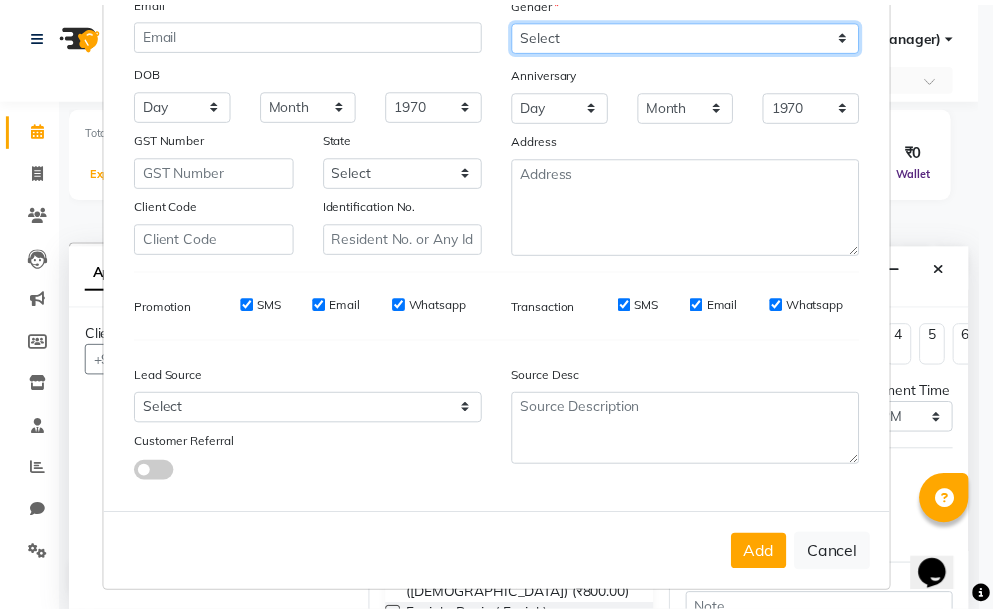 scroll, scrollTop: 236, scrollLeft: 0, axis: vertical 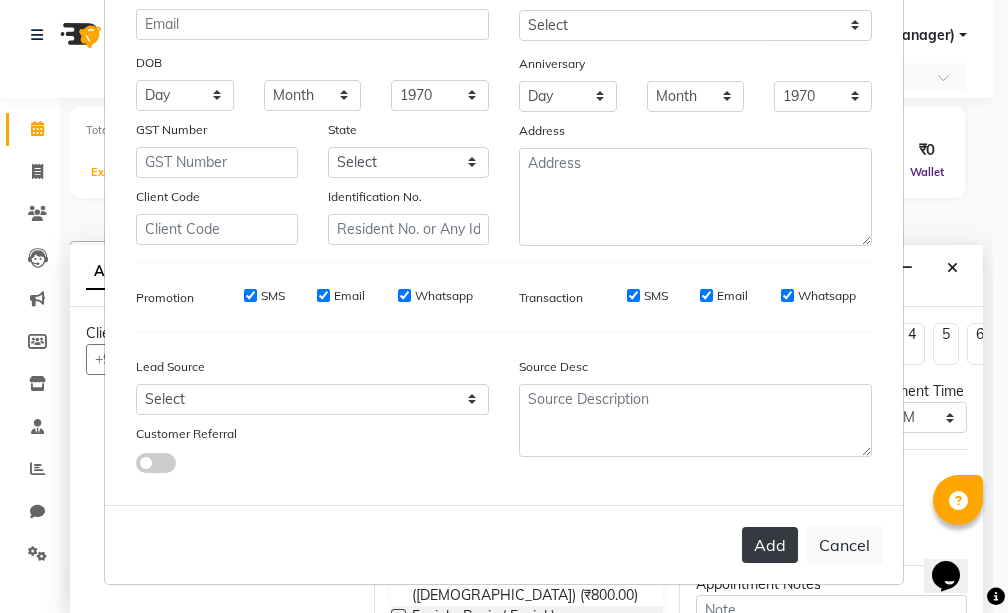 click on "Add" at bounding box center [770, 545] 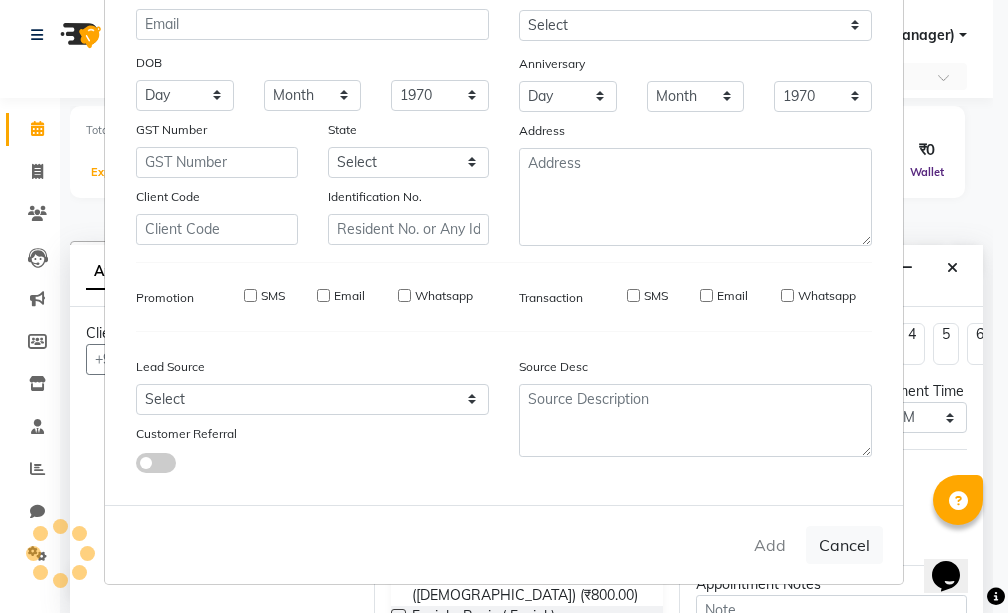 type 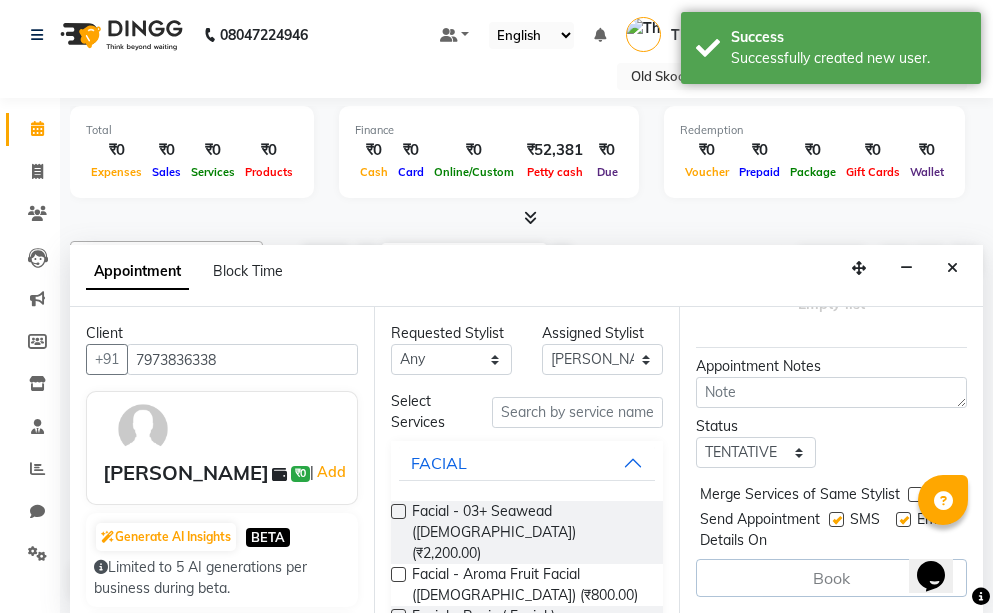 scroll, scrollTop: 275, scrollLeft: 0, axis: vertical 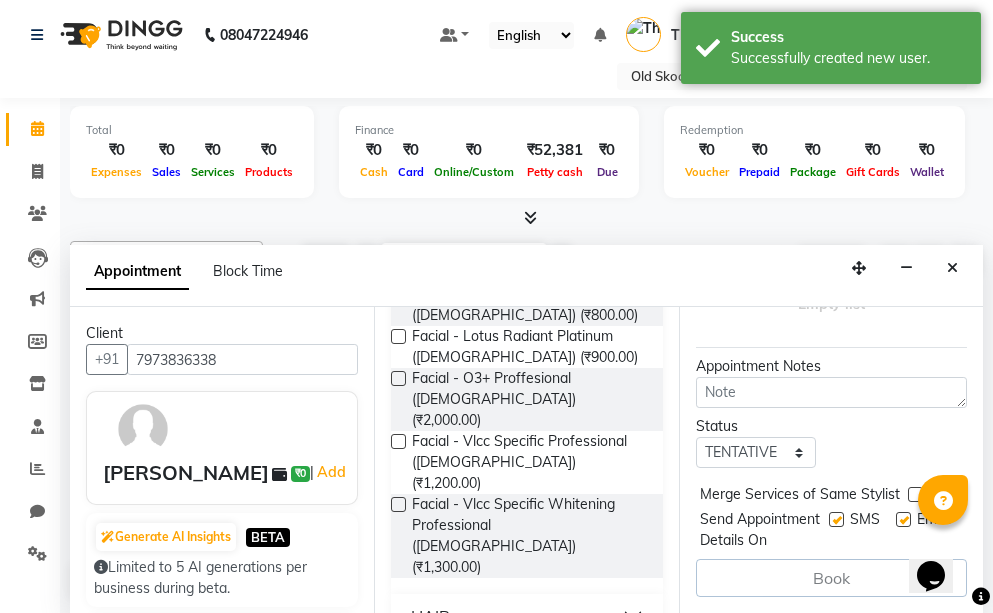 click on "HAIR" at bounding box center (526, 616) 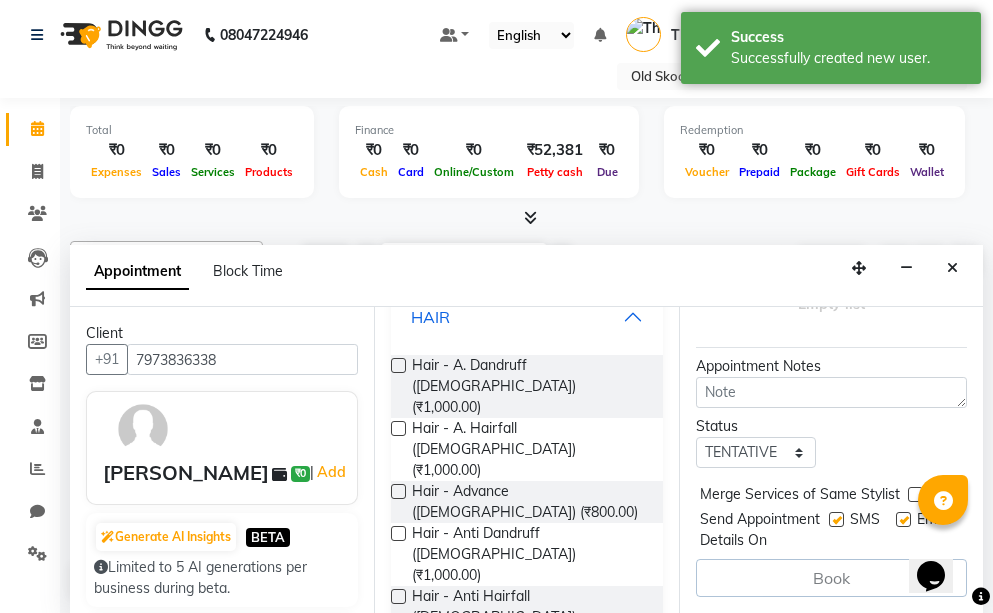 scroll, scrollTop: 1000, scrollLeft: 0, axis: vertical 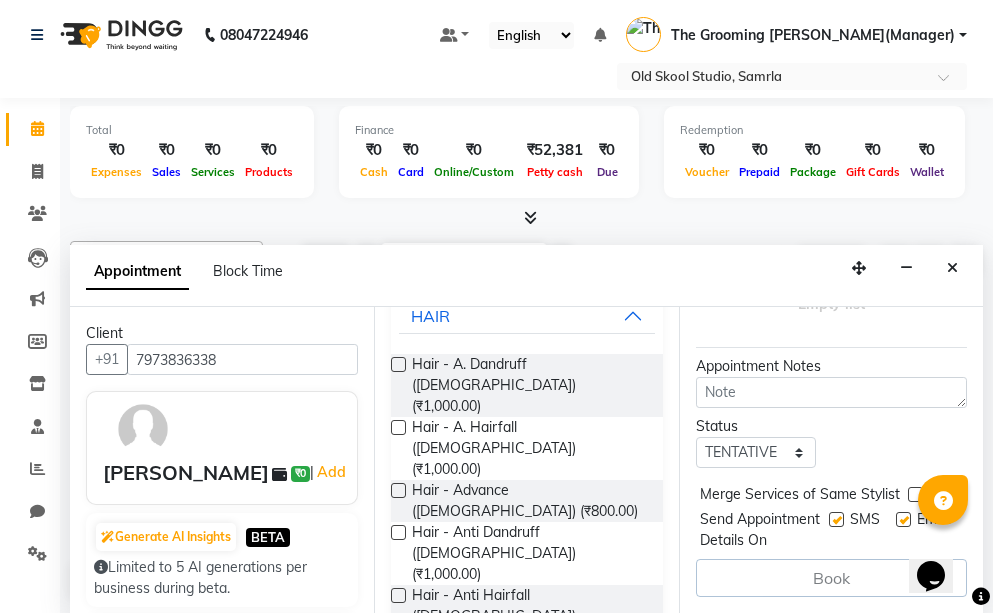 click at bounding box center (398, 742) 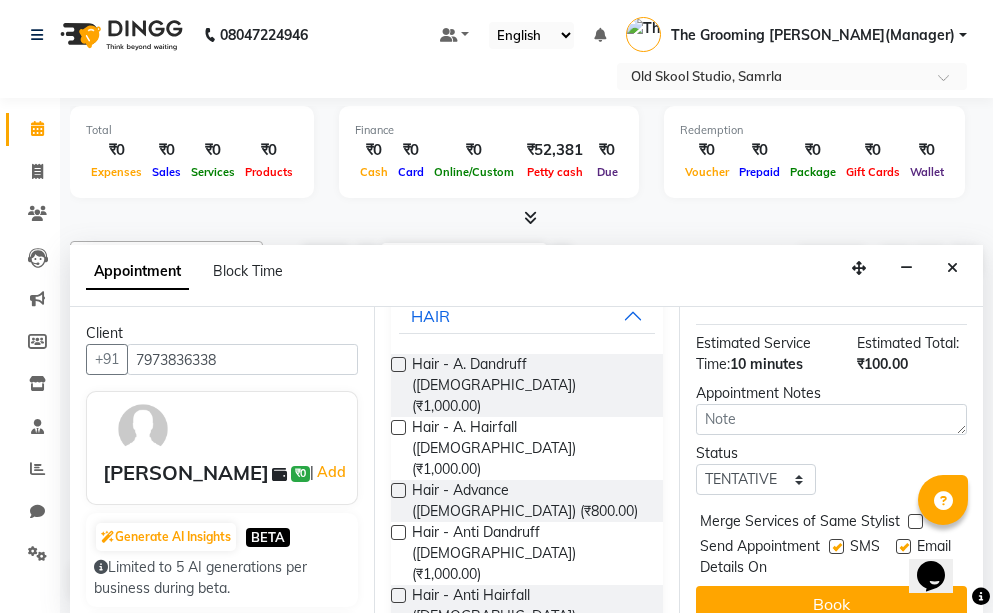 checkbox on "false" 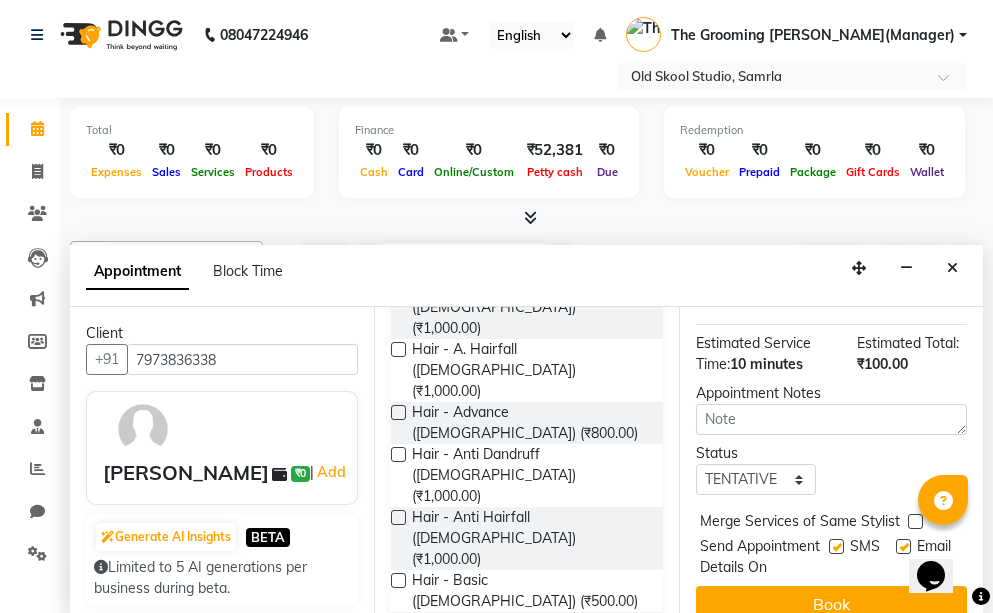 scroll, scrollTop: 1100, scrollLeft: 0, axis: vertical 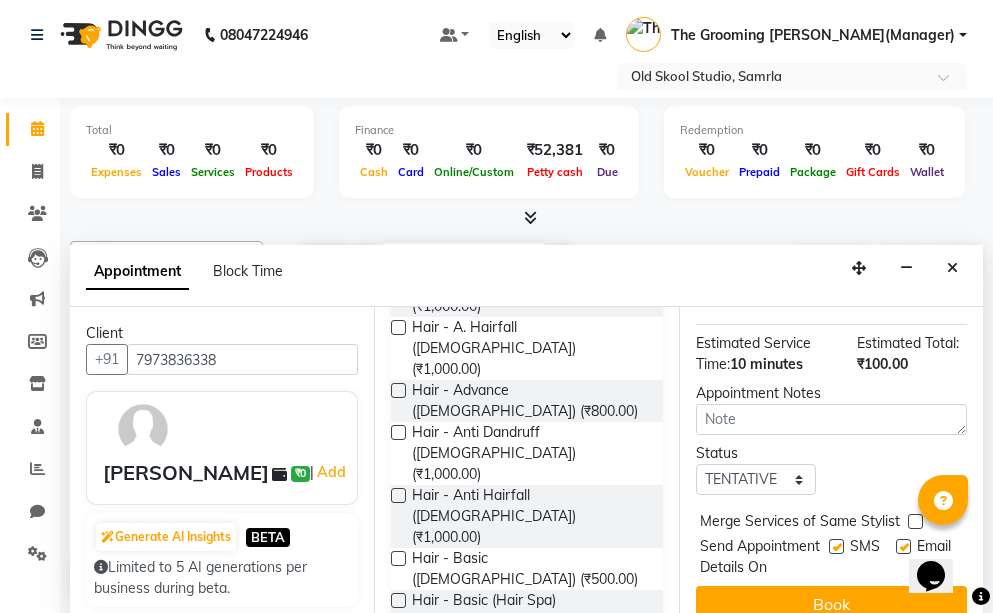 click at bounding box center (398, 831) 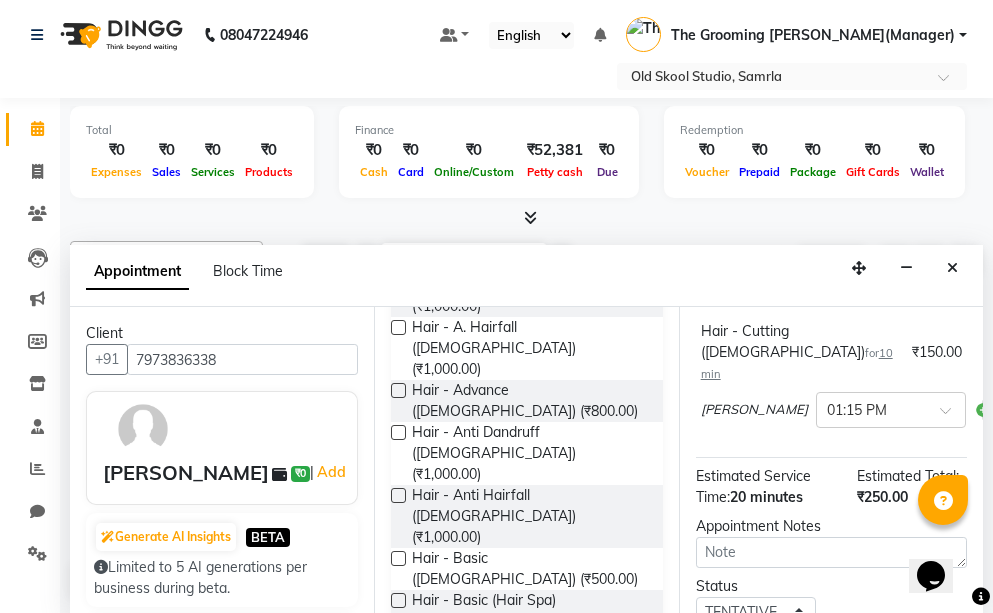 checkbox on "false" 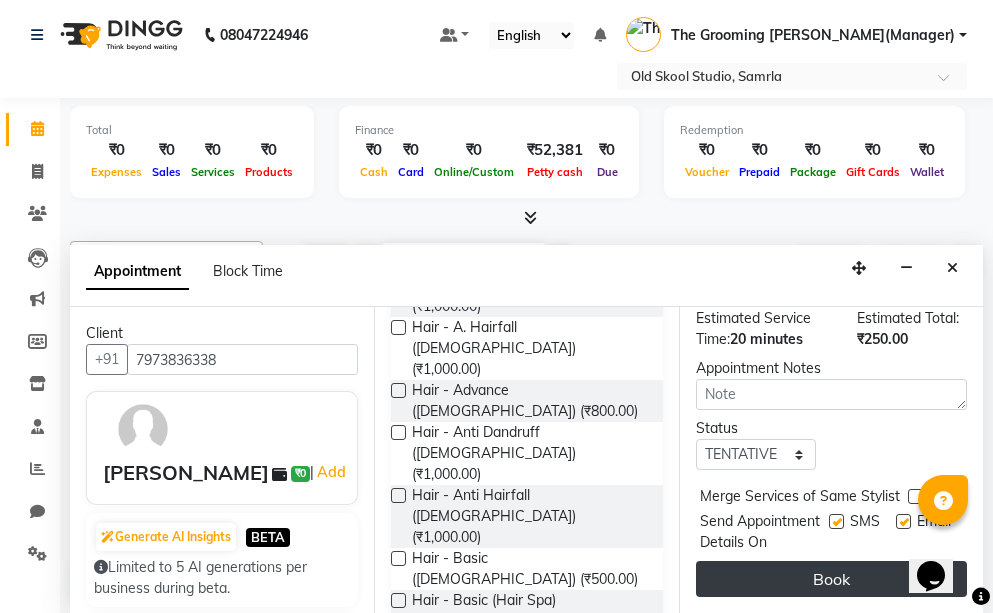 click on "Book" at bounding box center [831, 579] 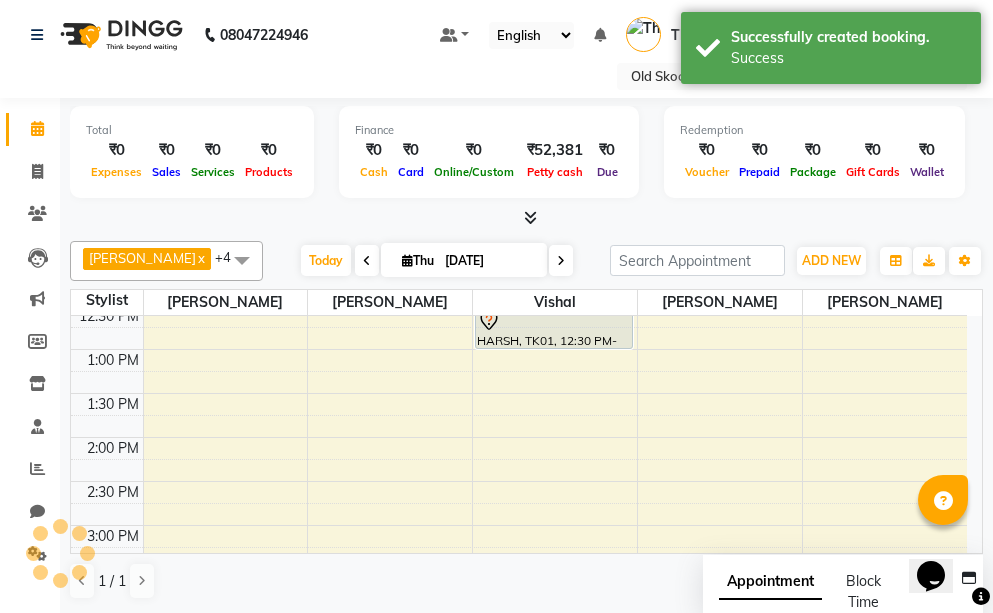 scroll, scrollTop: 0, scrollLeft: 0, axis: both 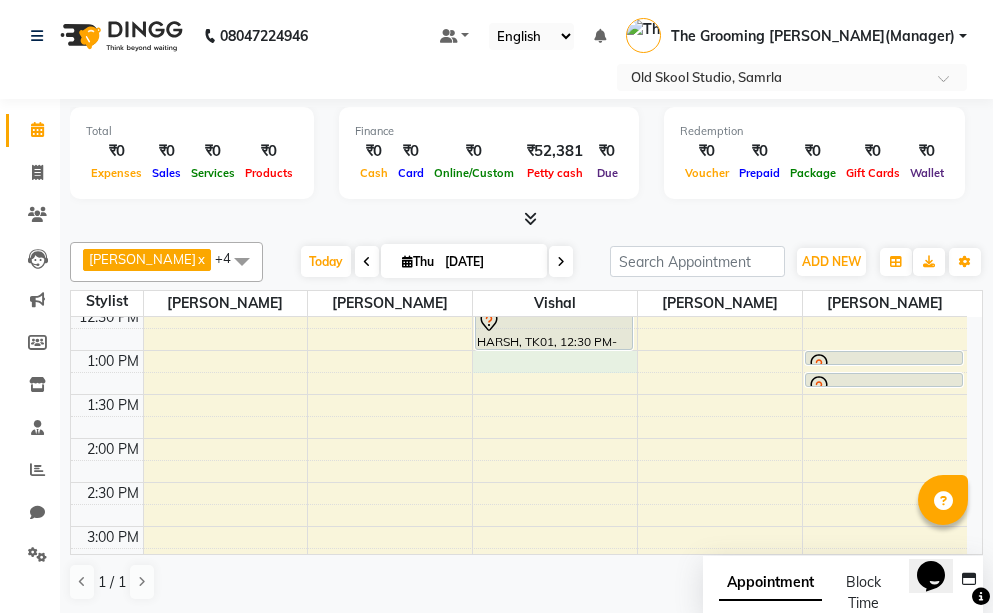 click on "8:00 AM 8:30 AM 9:00 AM 9:30 AM 10:00 AM 10:30 AM 11:00 AM 11:30 AM 12:00 PM 12:30 PM 1:00 PM 1:30 PM 2:00 PM 2:30 PM 3:00 PM 3:30 PM 4:00 PM 4:30 PM 5:00 PM 5:30 PM 6:00 PM 6:30 PM 7:00 PM 7:30 PM 8:00 PM 8:30 PM             HARSH, TK01, 12:00 PM-12:30 PM, (Manicure/Pedicure) - Advance Pedicure ( Aroma) ([DEMOGRAPHIC_DATA])             HARSH, TK01, 12:30 PM-01:00 PM, Facial - Basic ( Facial ) ([DEMOGRAPHIC_DATA])             [PERSON_NAME], TK02, 01:00 PM-01:10 PM, Hair - [PERSON_NAME] ([DEMOGRAPHIC_DATA])             [PERSON_NAME], TK02, 01:15 PM-01:25 PM, Hair - Cutting ([DEMOGRAPHIC_DATA])" at bounding box center [519, 482] 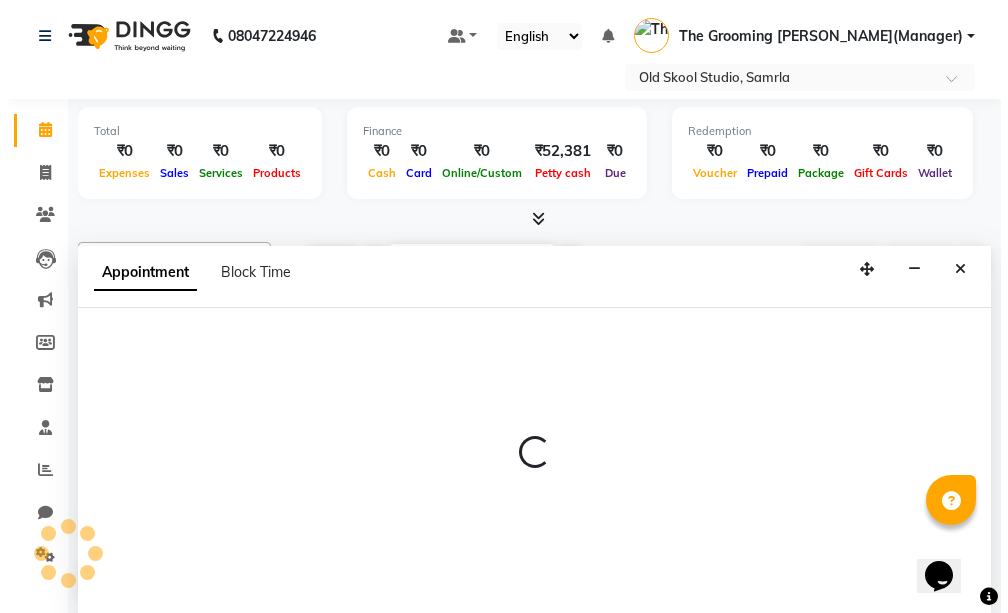 scroll, scrollTop: 1, scrollLeft: 0, axis: vertical 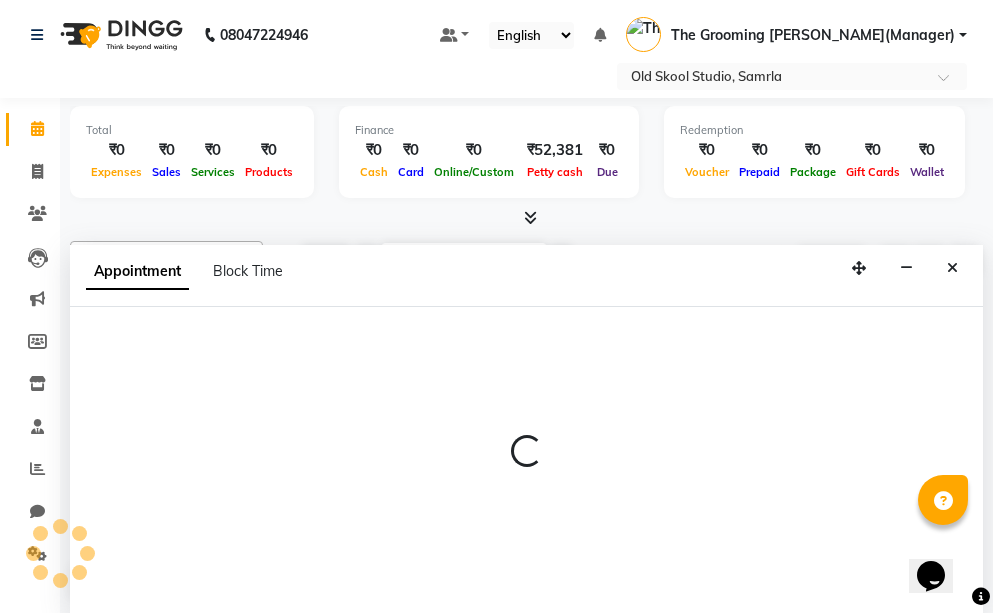 select on "84326" 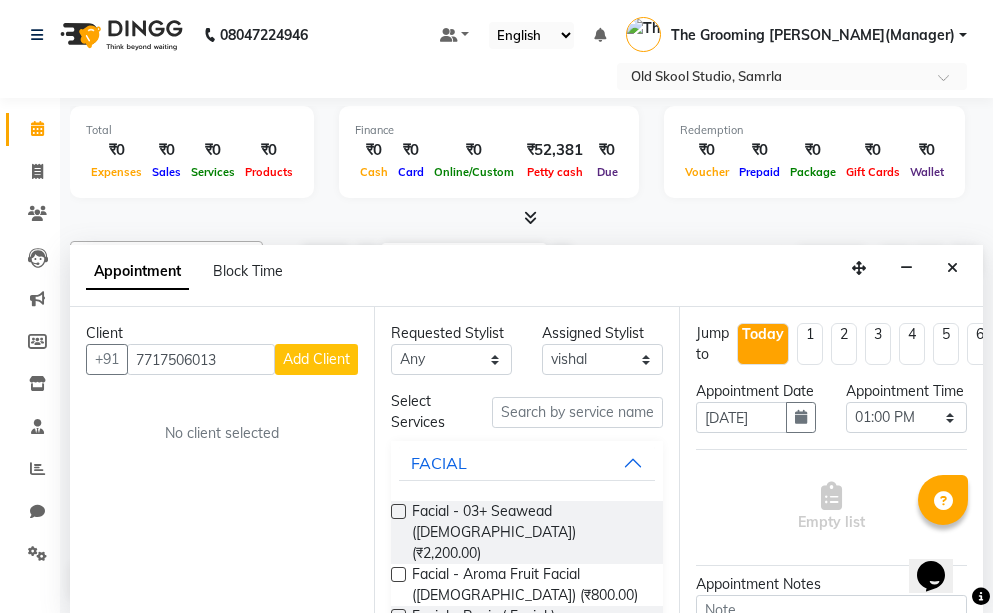 type on "7717506013" 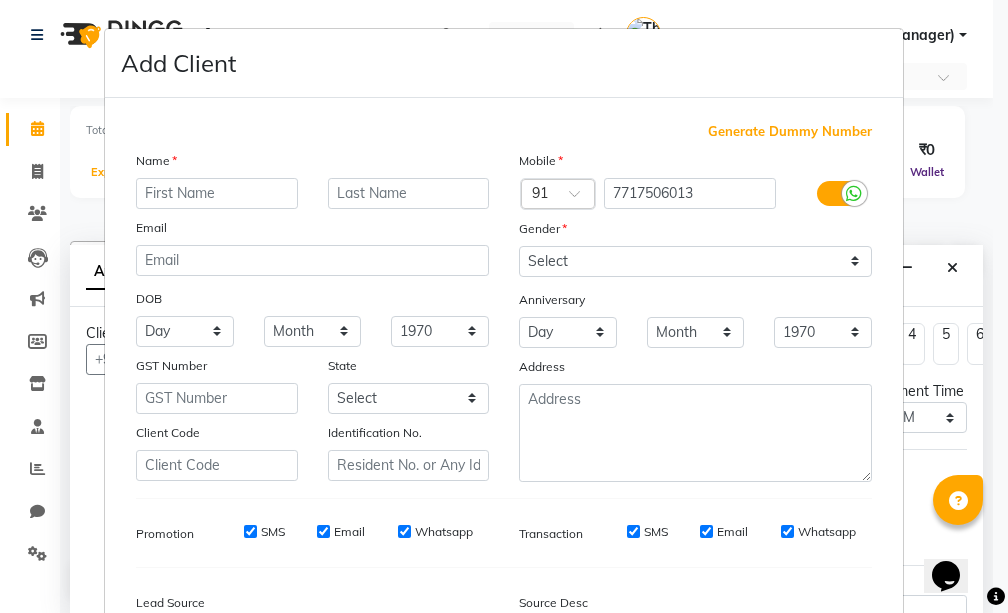 click at bounding box center (217, 193) 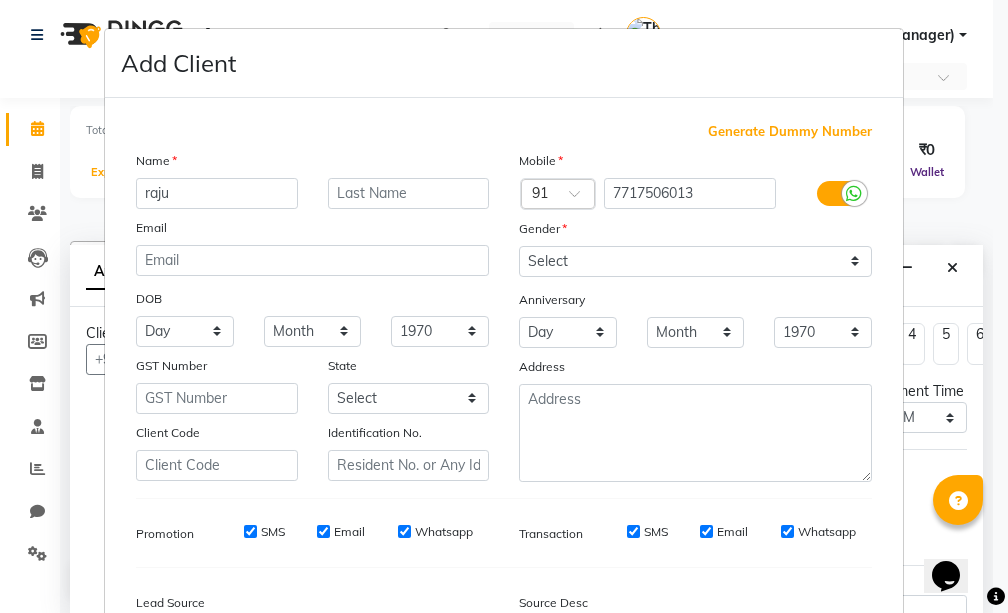 type on "raju" 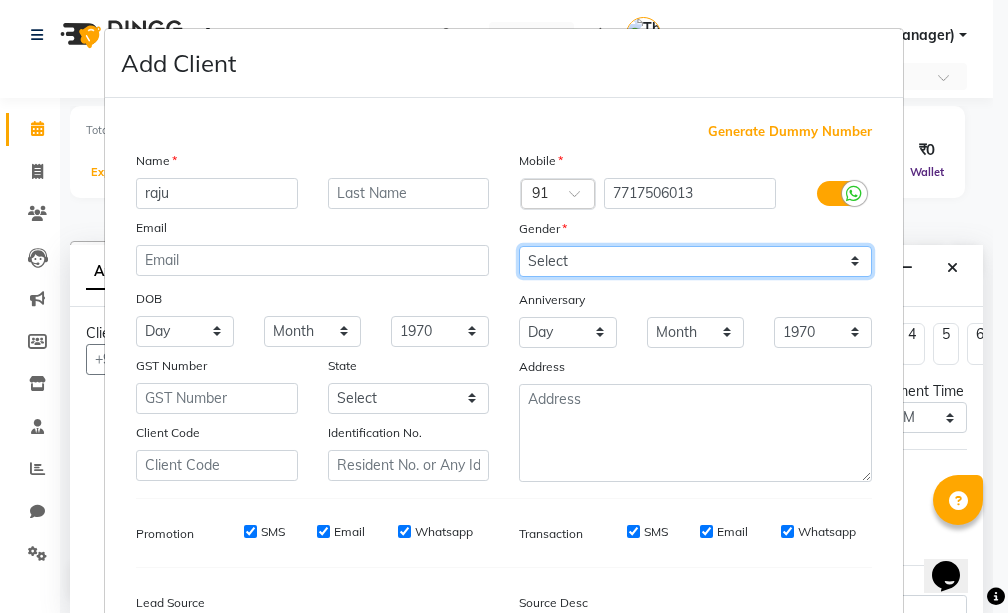click on "Select [DEMOGRAPHIC_DATA] [DEMOGRAPHIC_DATA] Other Prefer Not To Say" at bounding box center [695, 261] 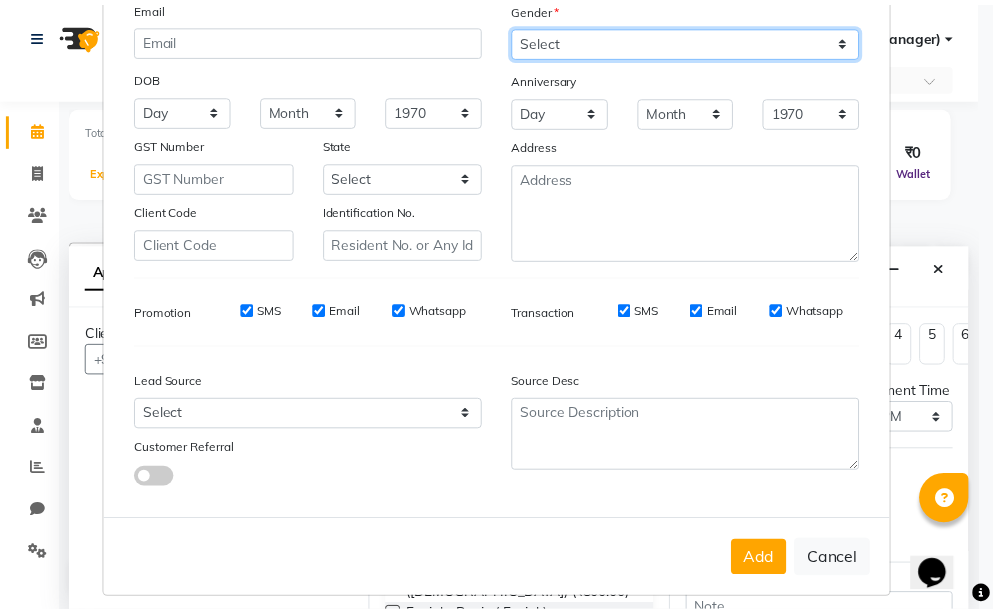 scroll, scrollTop: 236, scrollLeft: 0, axis: vertical 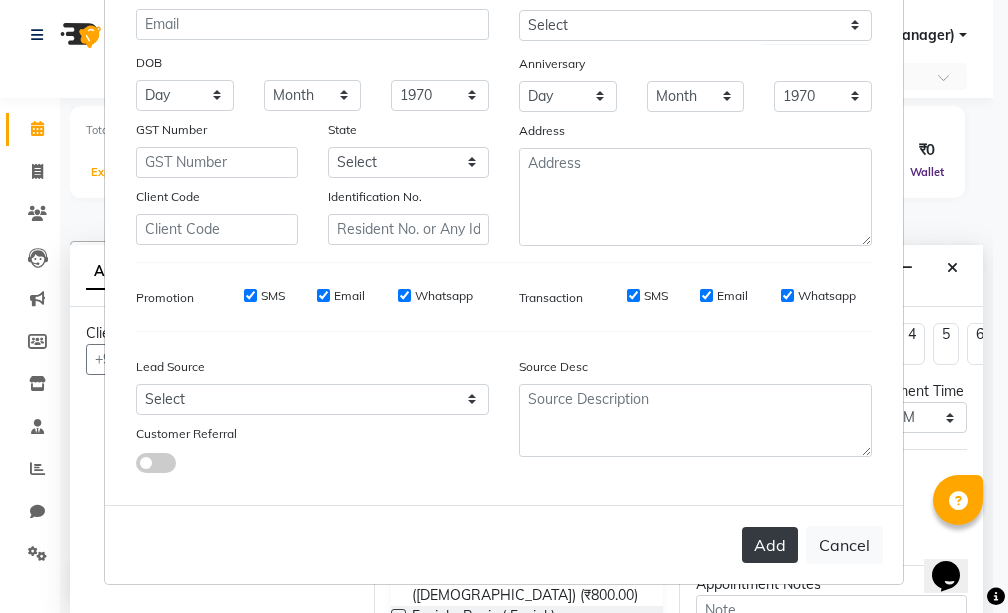 click on "Add" at bounding box center (770, 545) 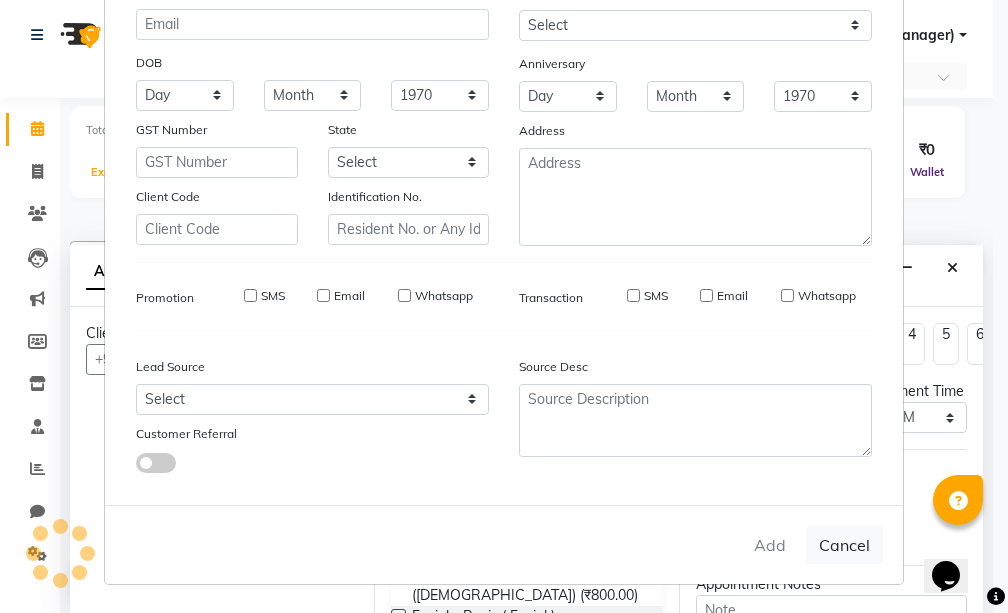 type 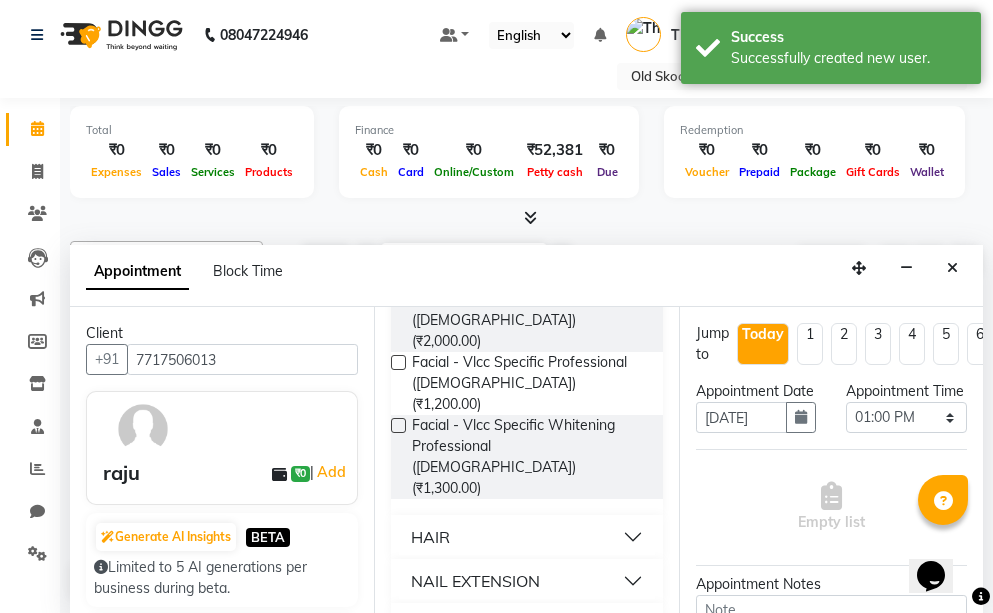 scroll, scrollTop: 800, scrollLeft: 0, axis: vertical 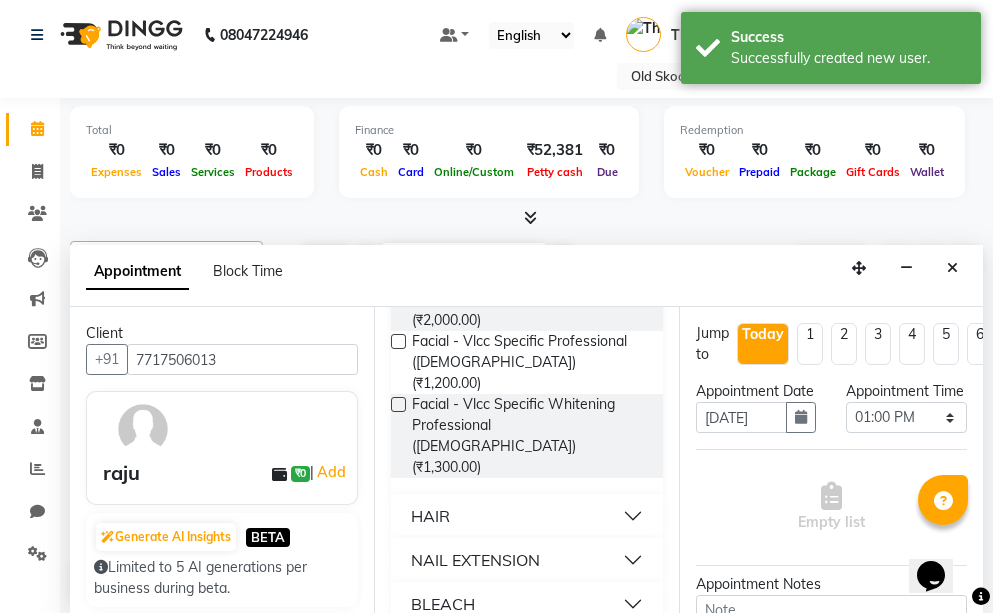 click on "DTAN" at bounding box center (526, 692) 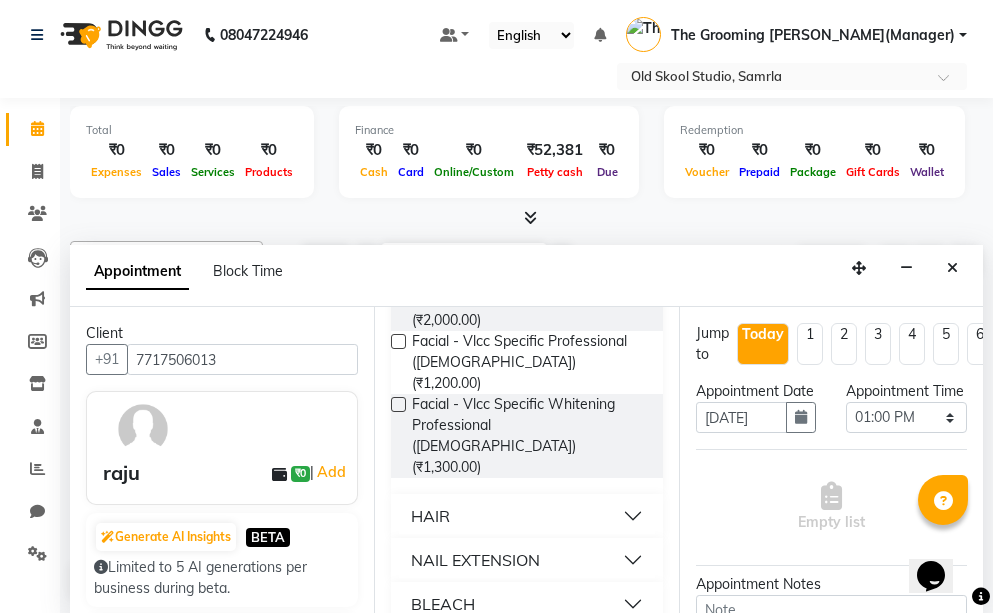 scroll, scrollTop: 900, scrollLeft: 0, axis: vertical 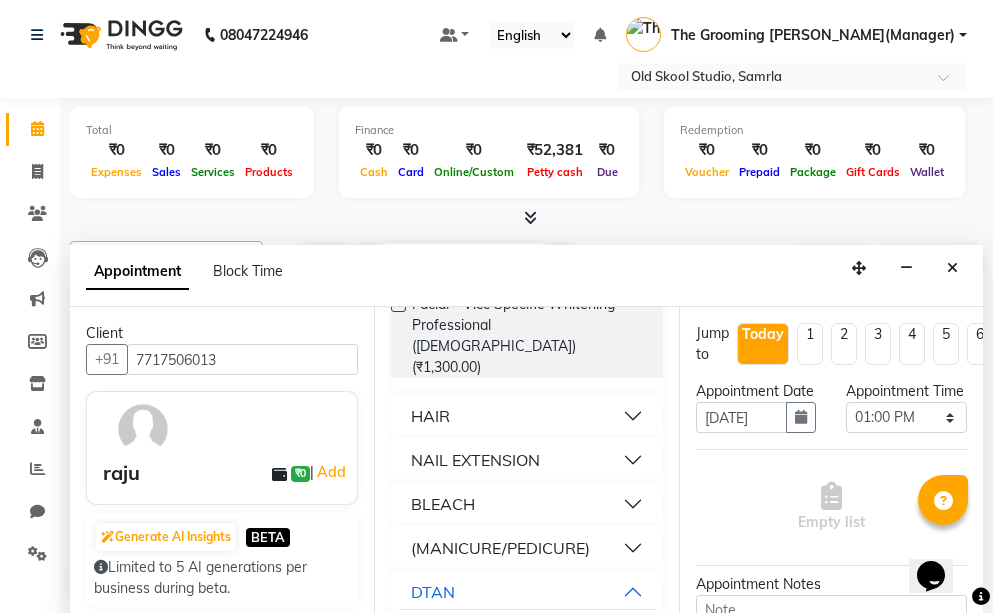 click on "Cleanup" at bounding box center [526, 752] 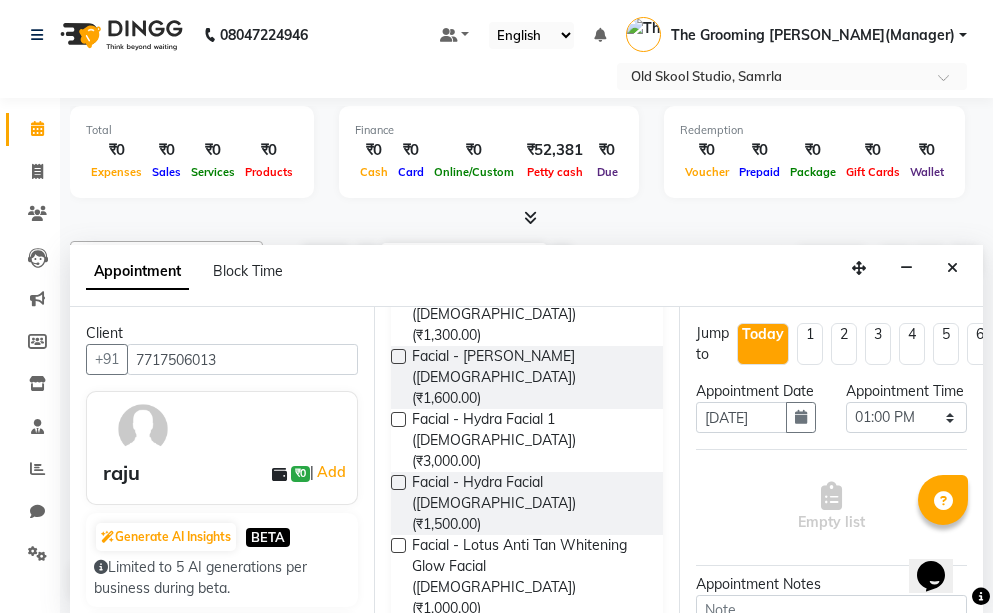 scroll, scrollTop: 400, scrollLeft: 0, axis: vertical 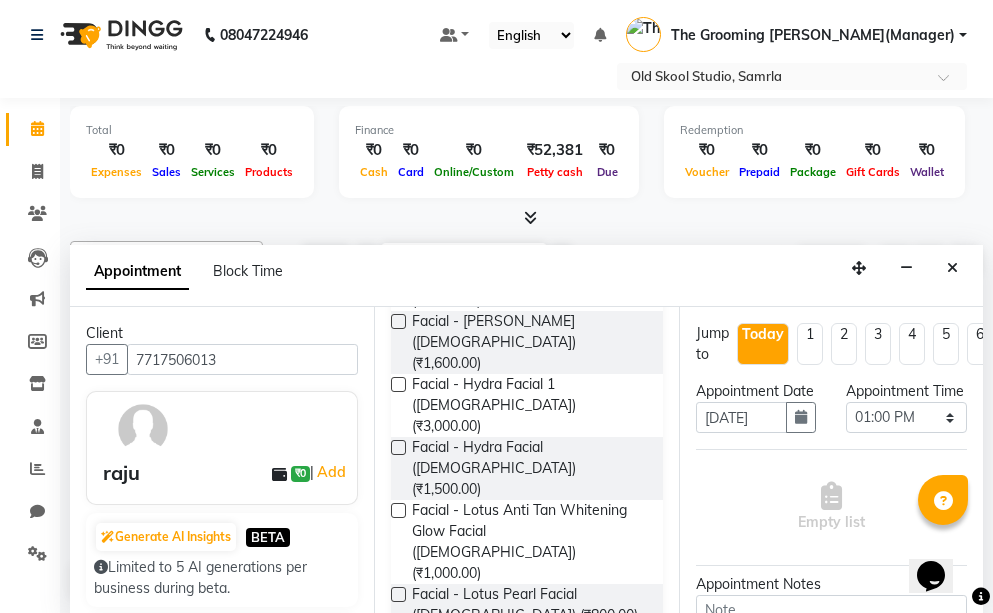 type 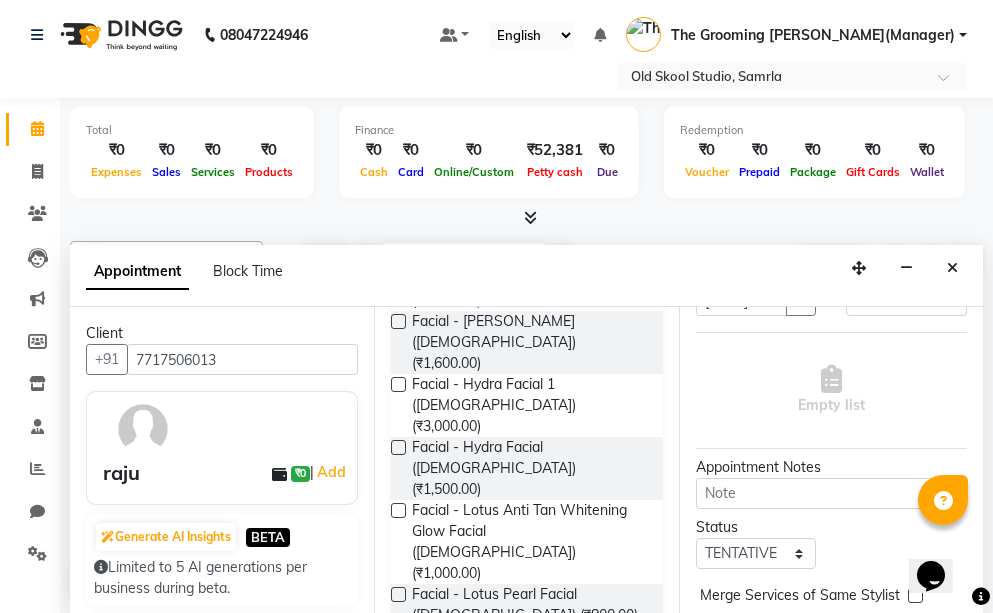scroll, scrollTop: 200, scrollLeft: 0, axis: vertical 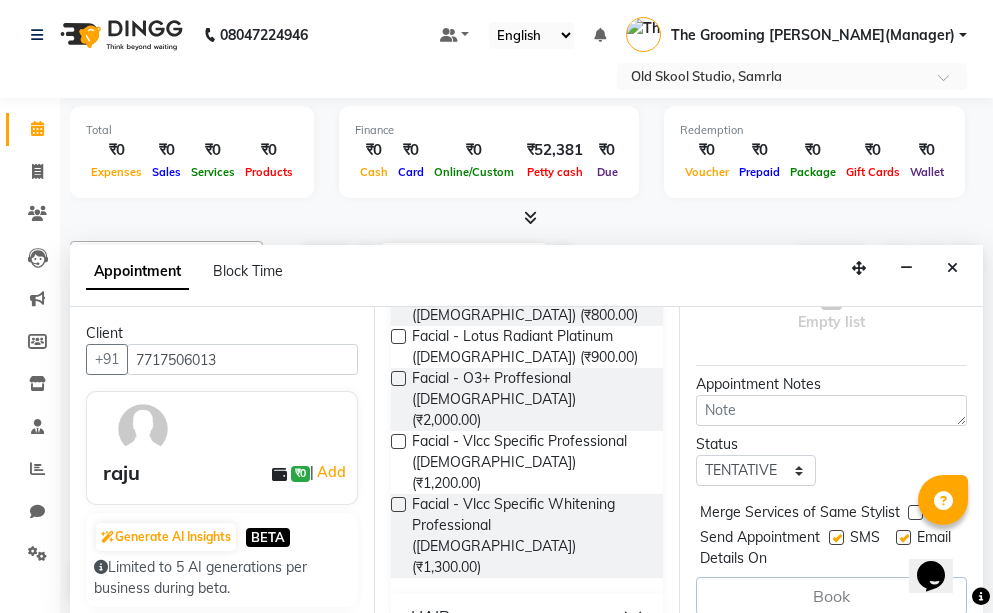 click on "HAIR" at bounding box center (526, 616) 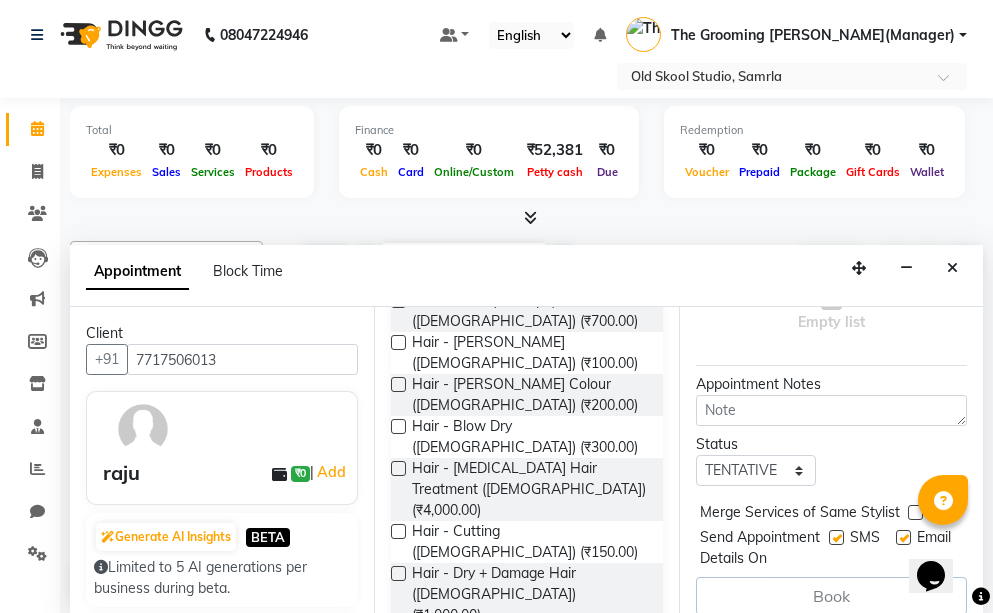 scroll, scrollTop: 1500, scrollLeft: 0, axis: vertical 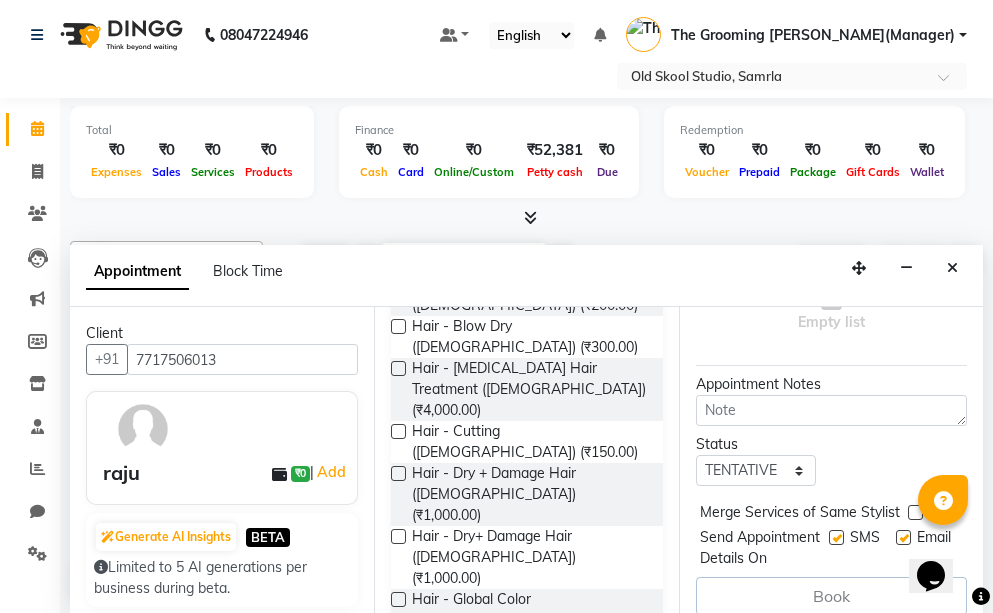 click at bounding box center [398, 872] 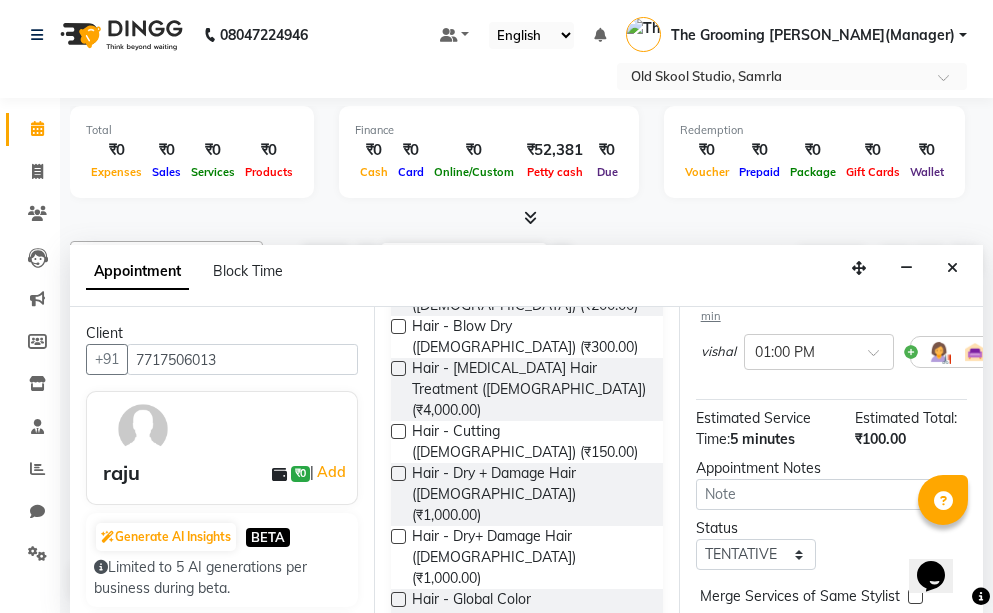 checkbox on "false" 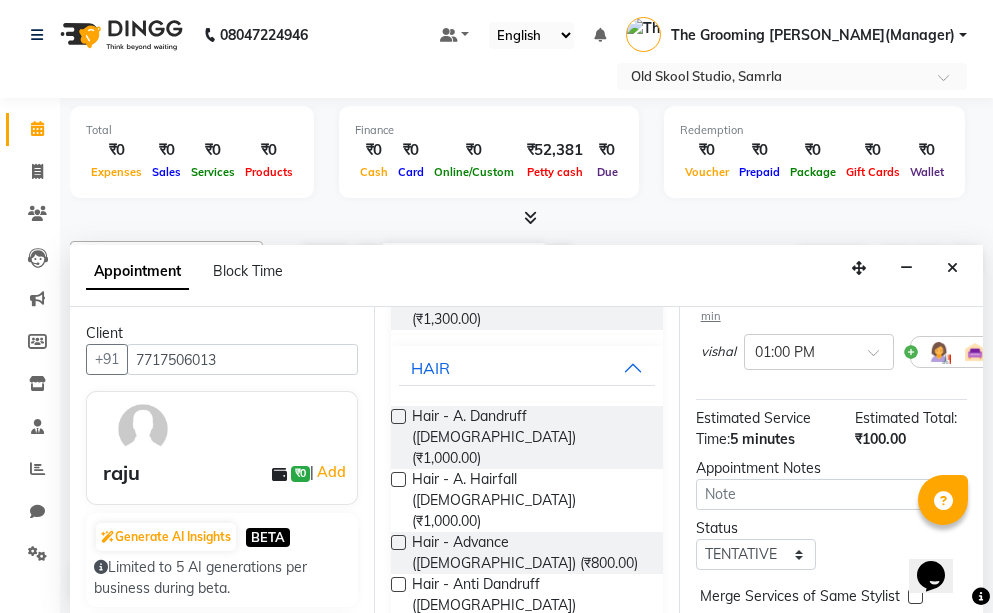 scroll, scrollTop: 1000, scrollLeft: 0, axis: vertical 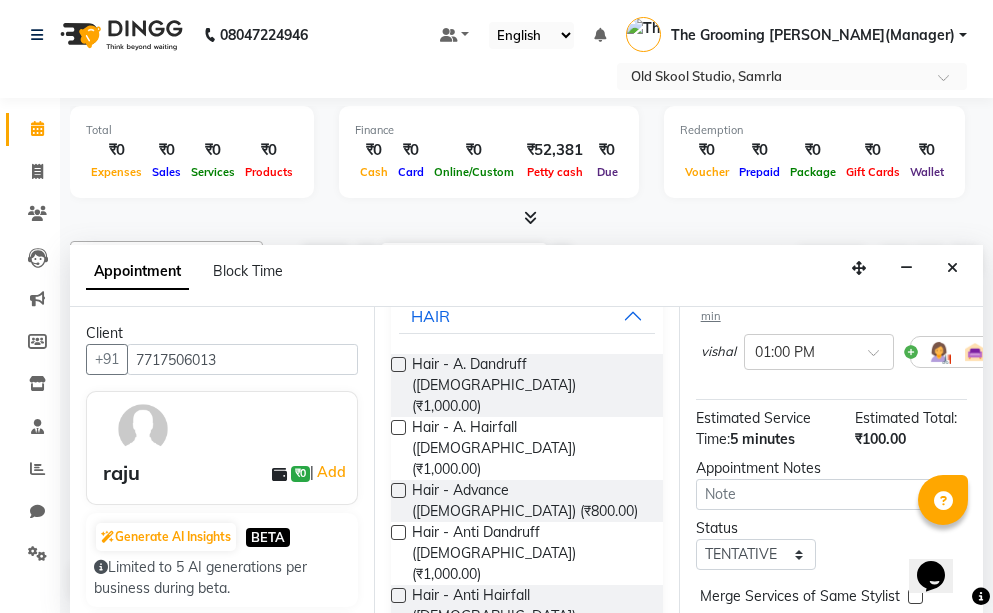 click at bounding box center (398, 742) 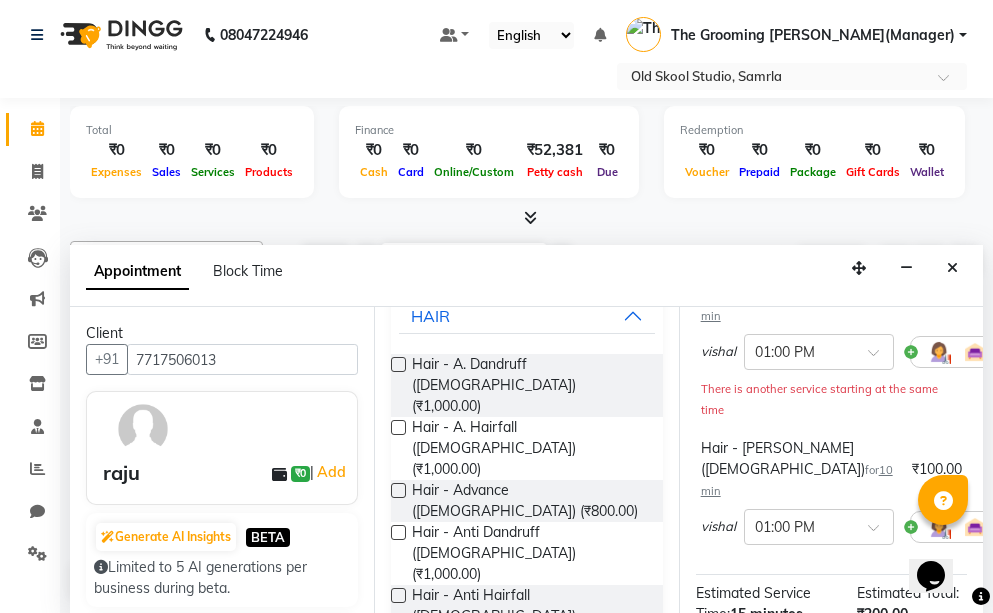checkbox on "false" 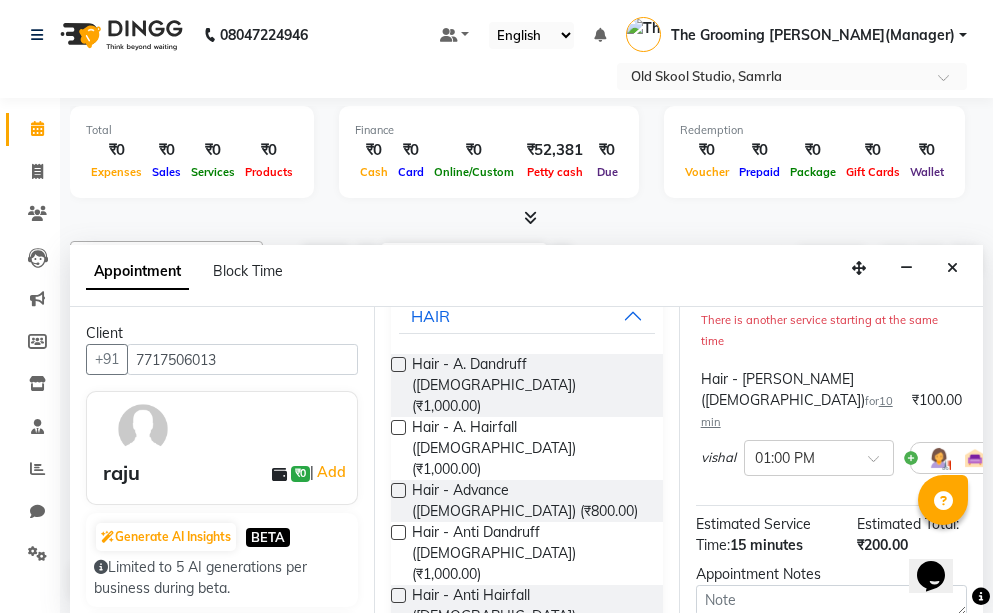 scroll, scrollTop: 169, scrollLeft: 0, axis: vertical 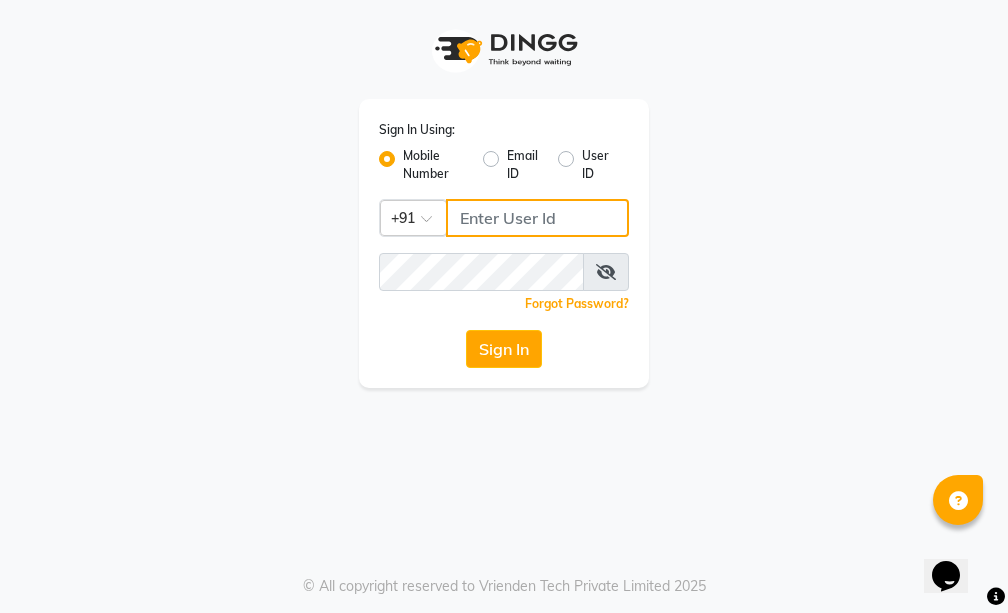 type on "7860000795" 